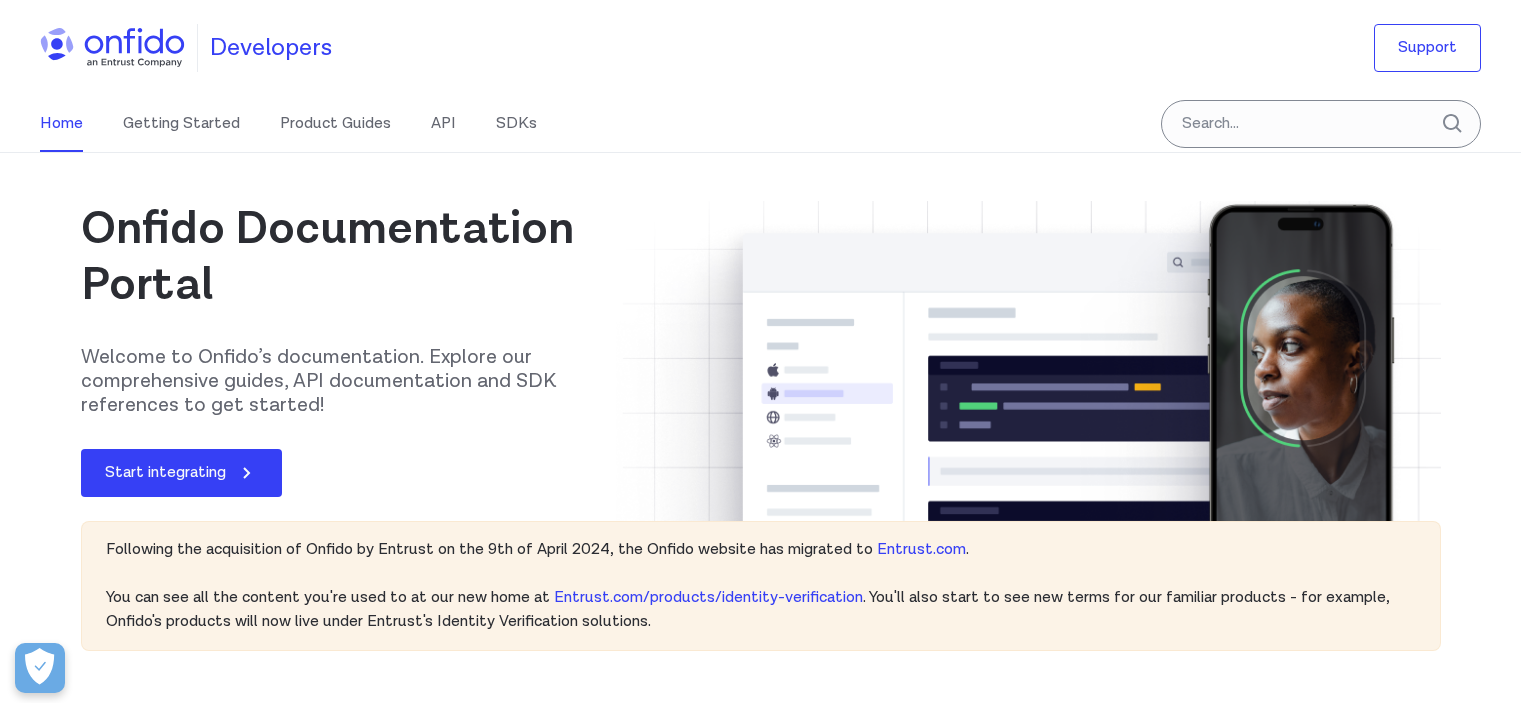 scroll, scrollTop: 0, scrollLeft: 0, axis: both 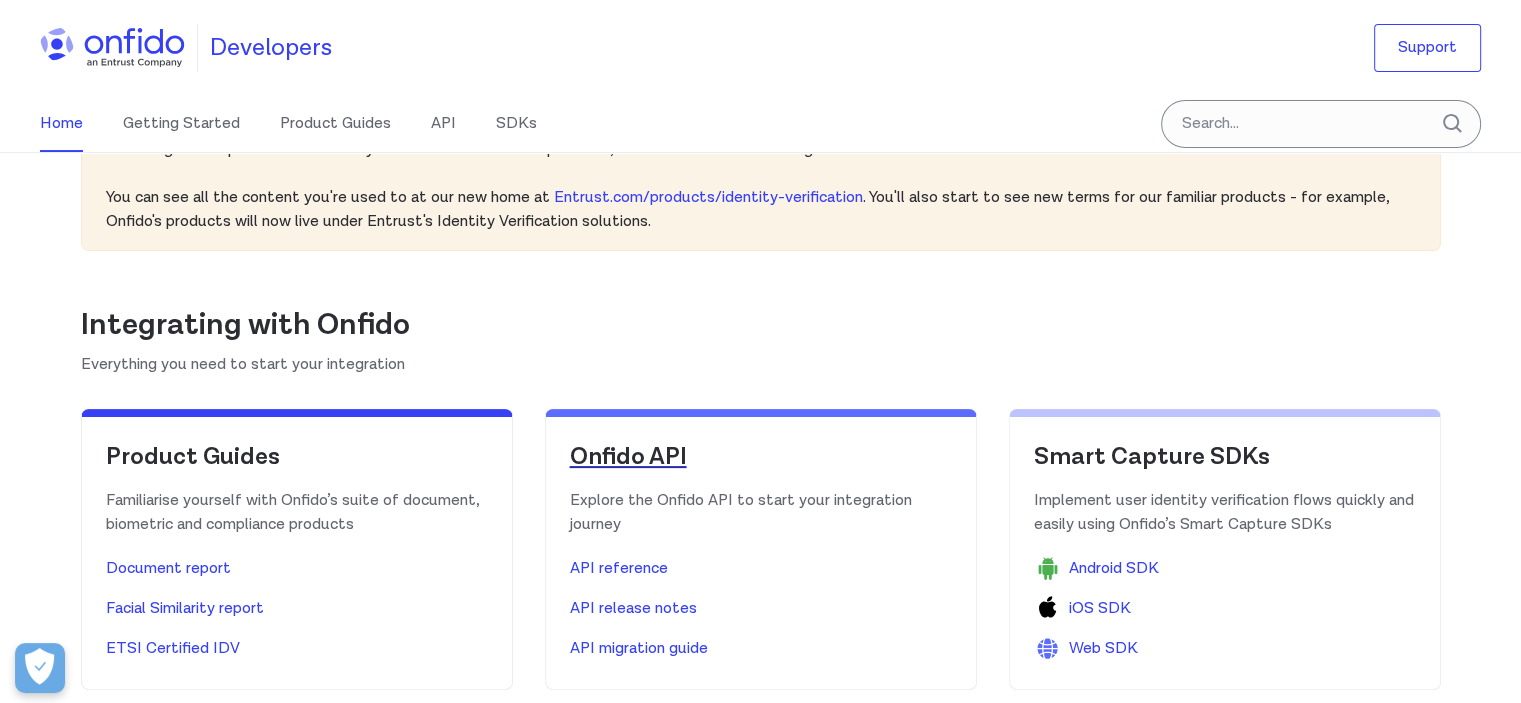 click on "Onfido API" at bounding box center [761, 457] 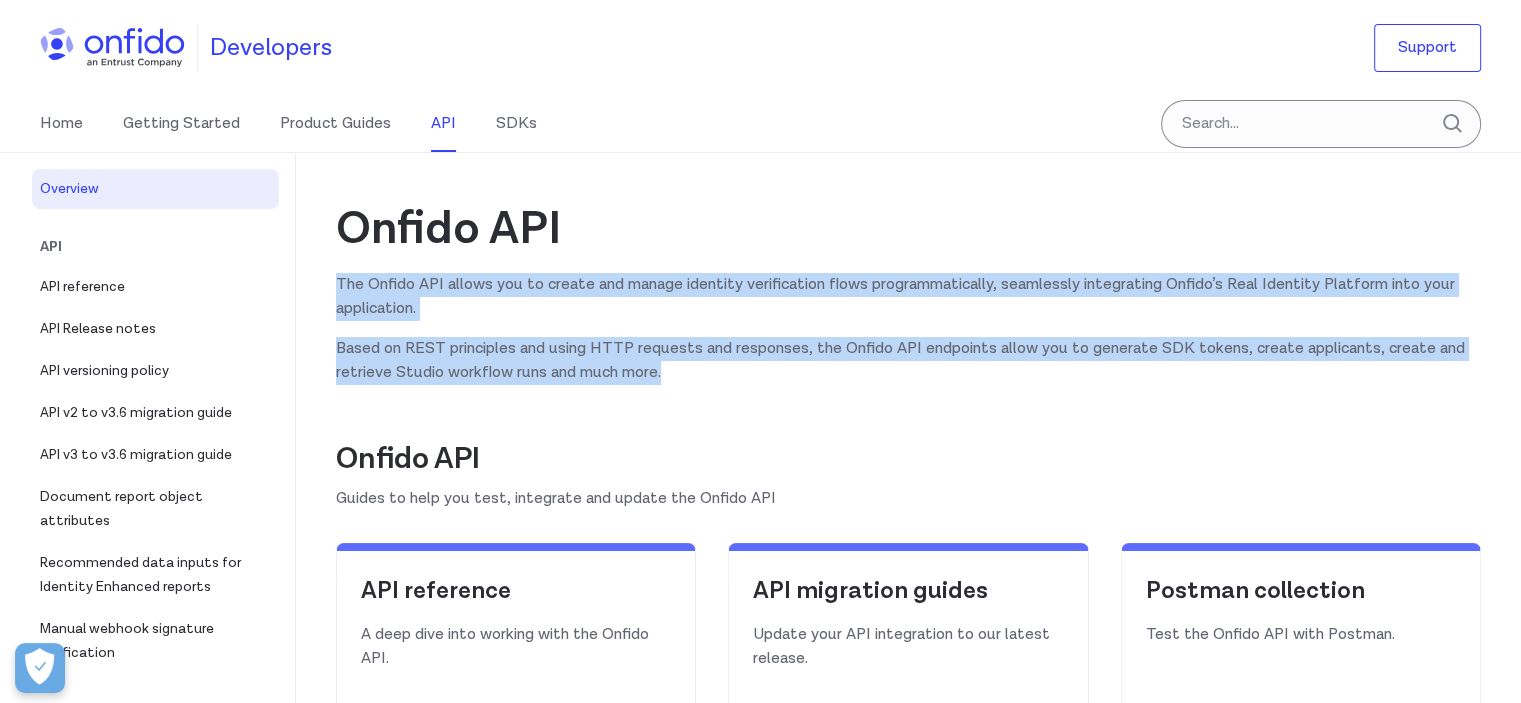 drag, startPoint x: 326, startPoint y: 286, endPoint x: 681, endPoint y: 367, distance: 364.1236 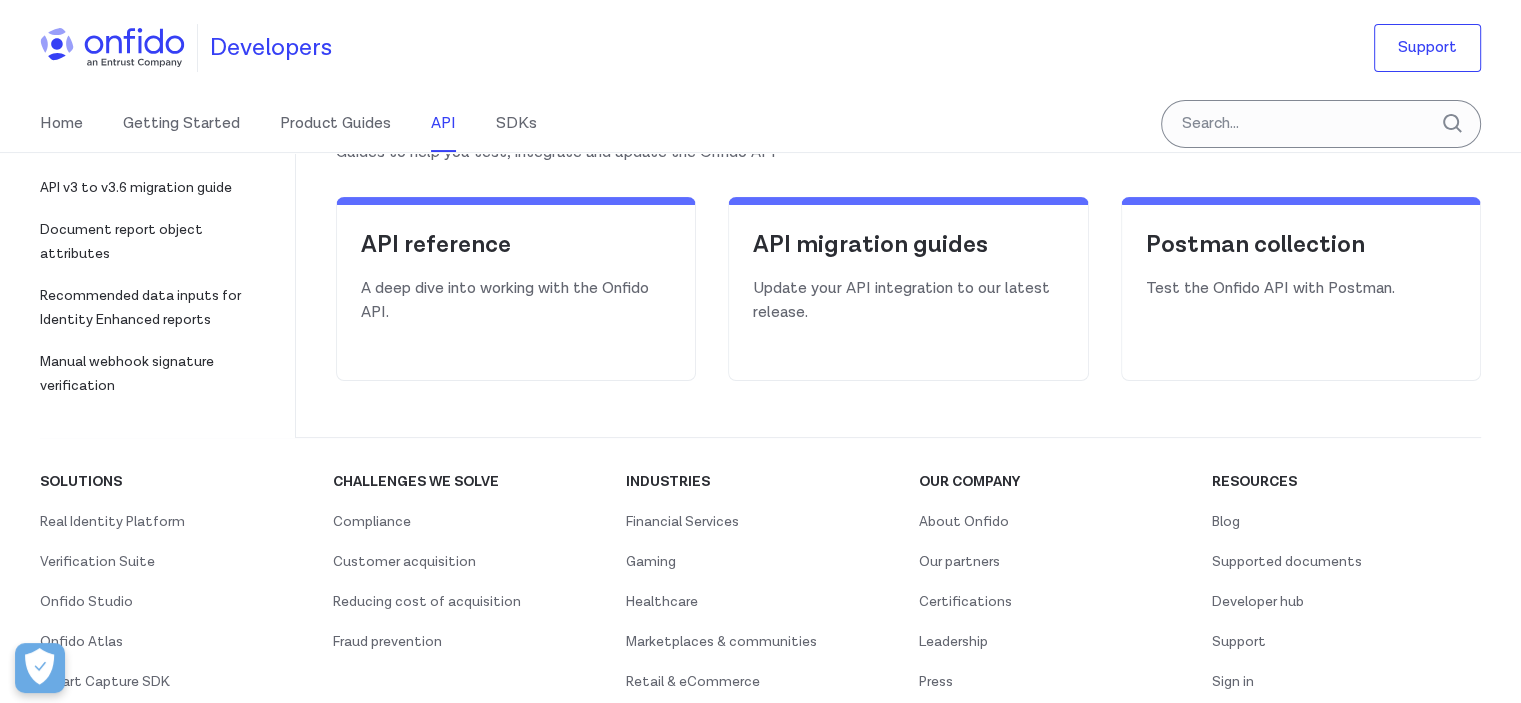 scroll, scrollTop: 300, scrollLeft: 0, axis: vertical 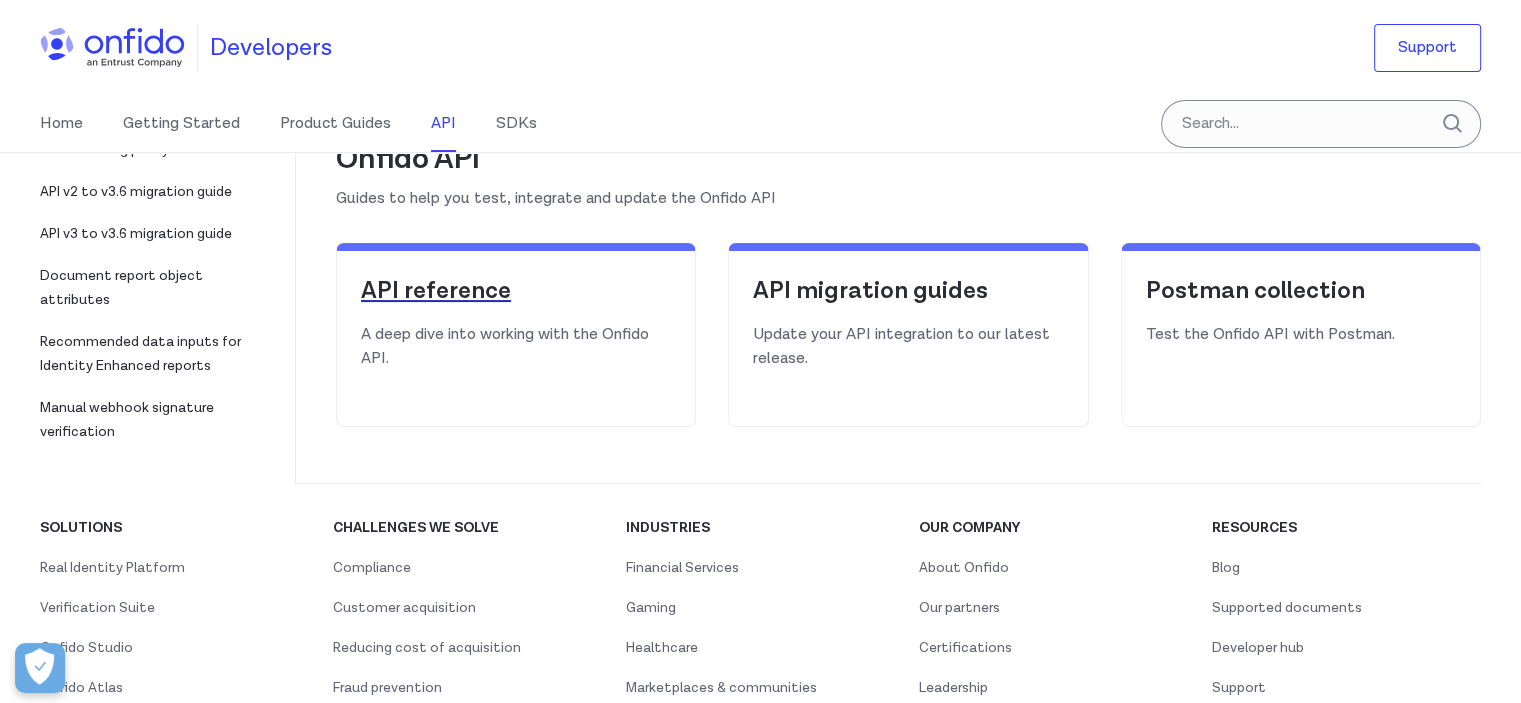 click on "API reference" at bounding box center (516, 291) 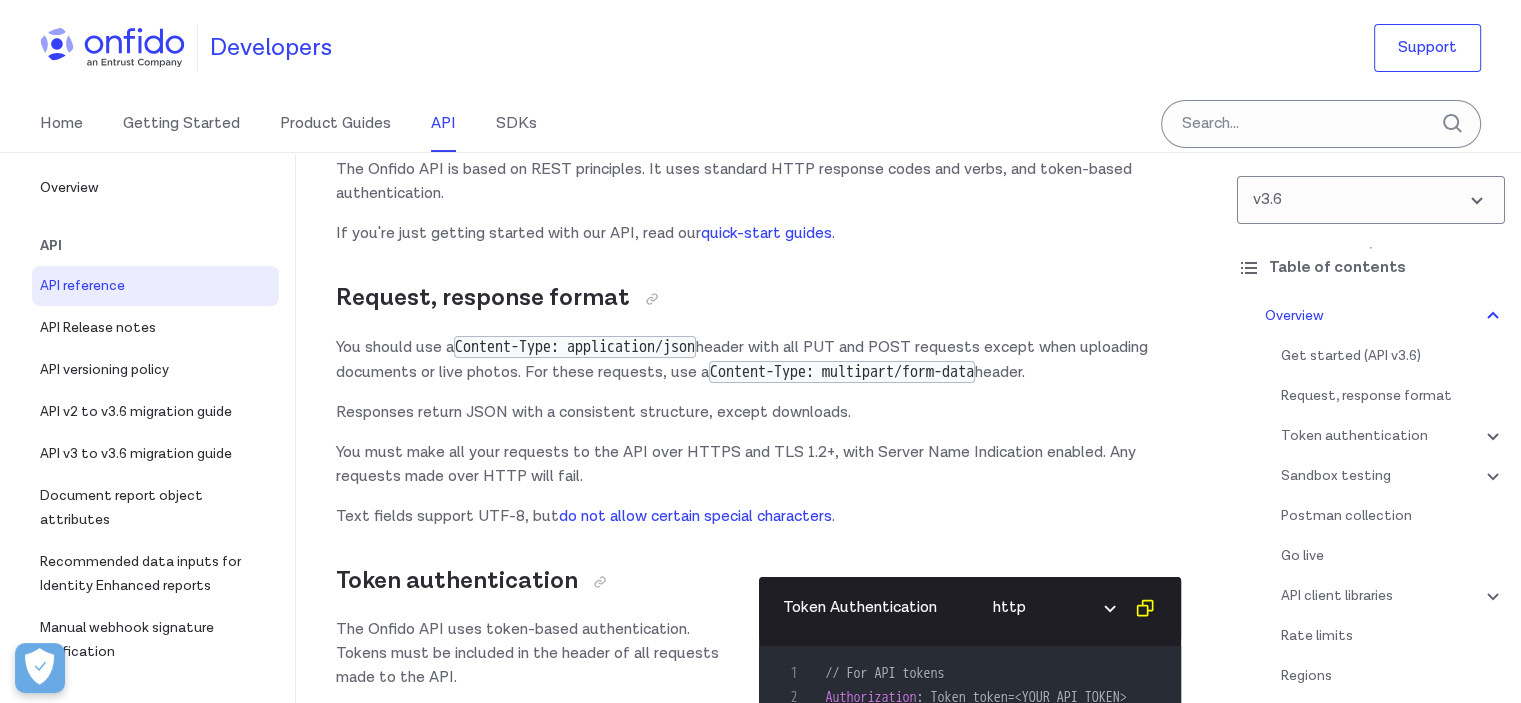 scroll, scrollTop: 0, scrollLeft: 0, axis: both 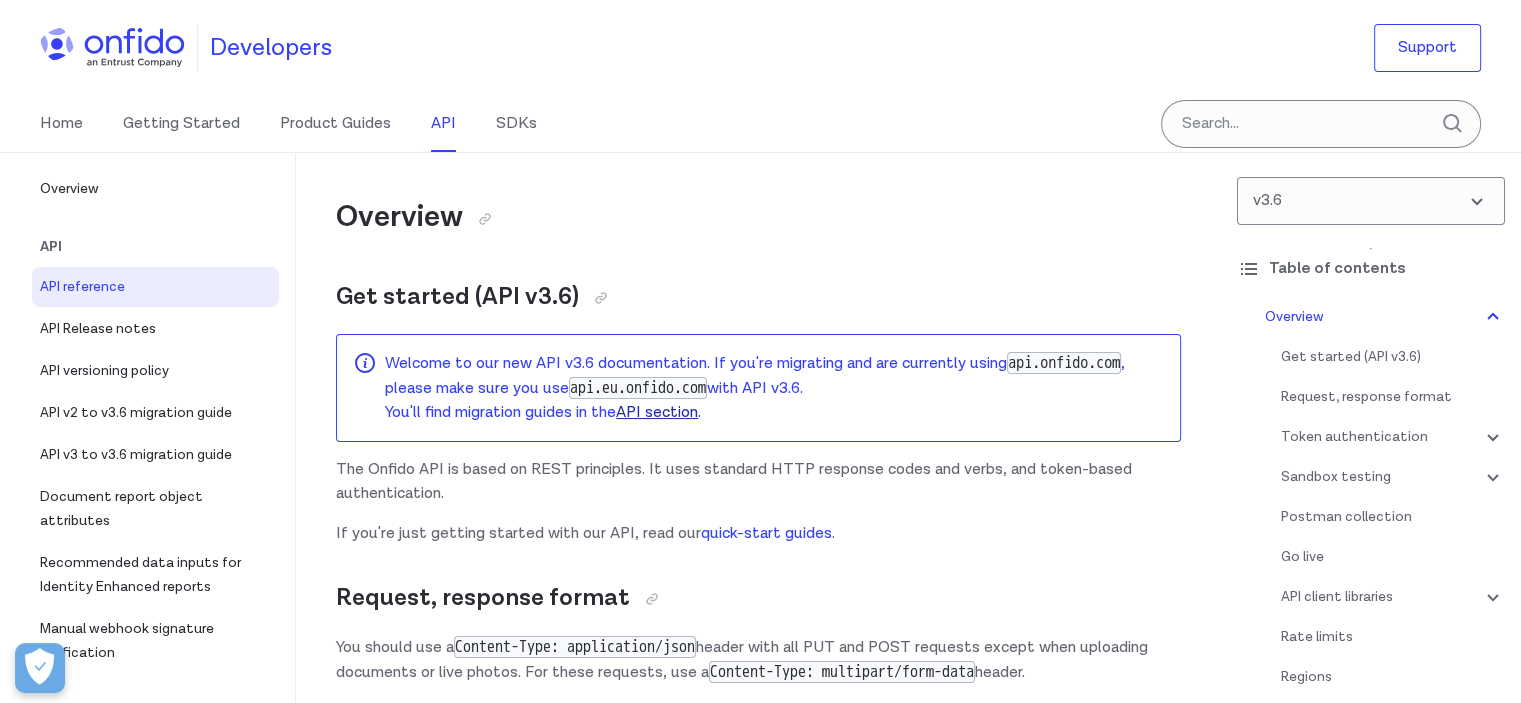 click on "API section" at bounding box center [657, 412] 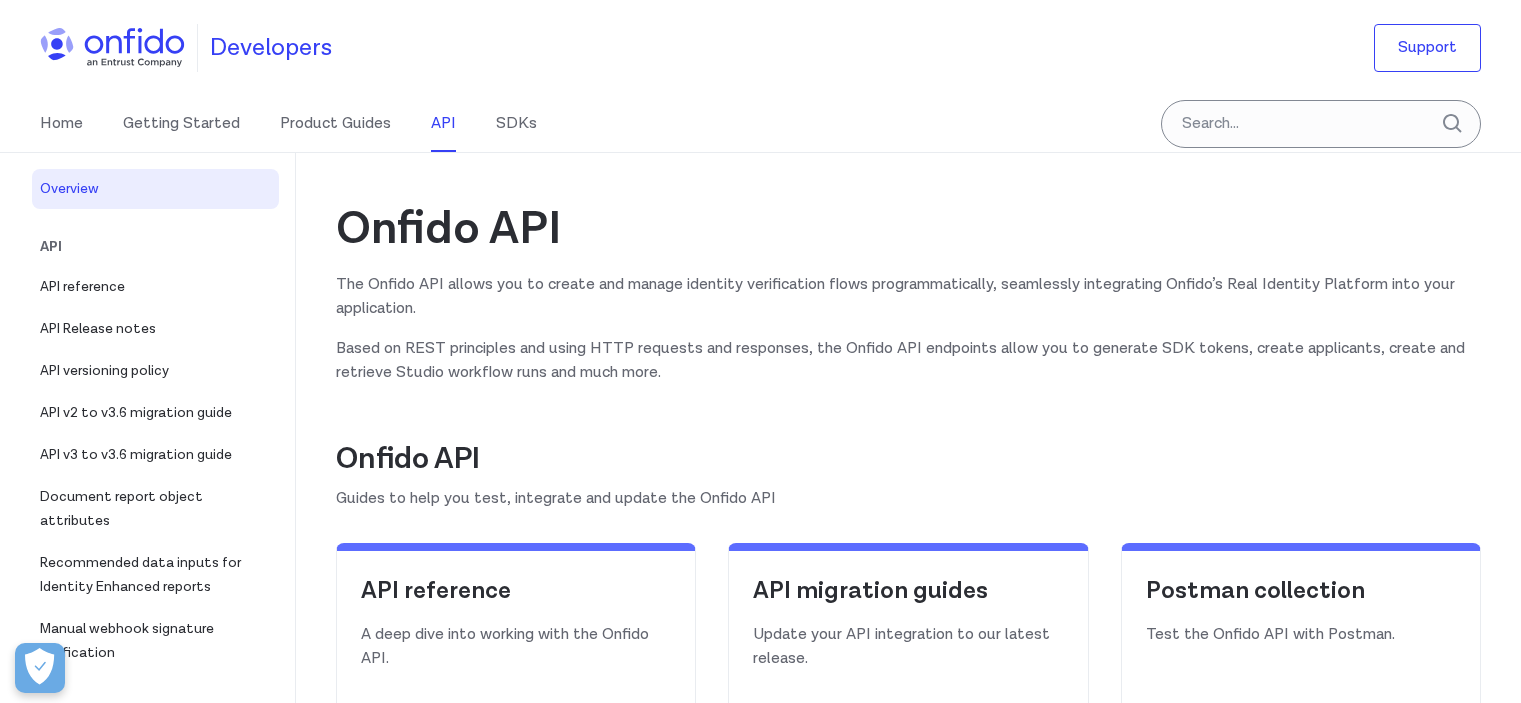 scroll, scrollTop: 0, scrollLeft: 0, axis: both 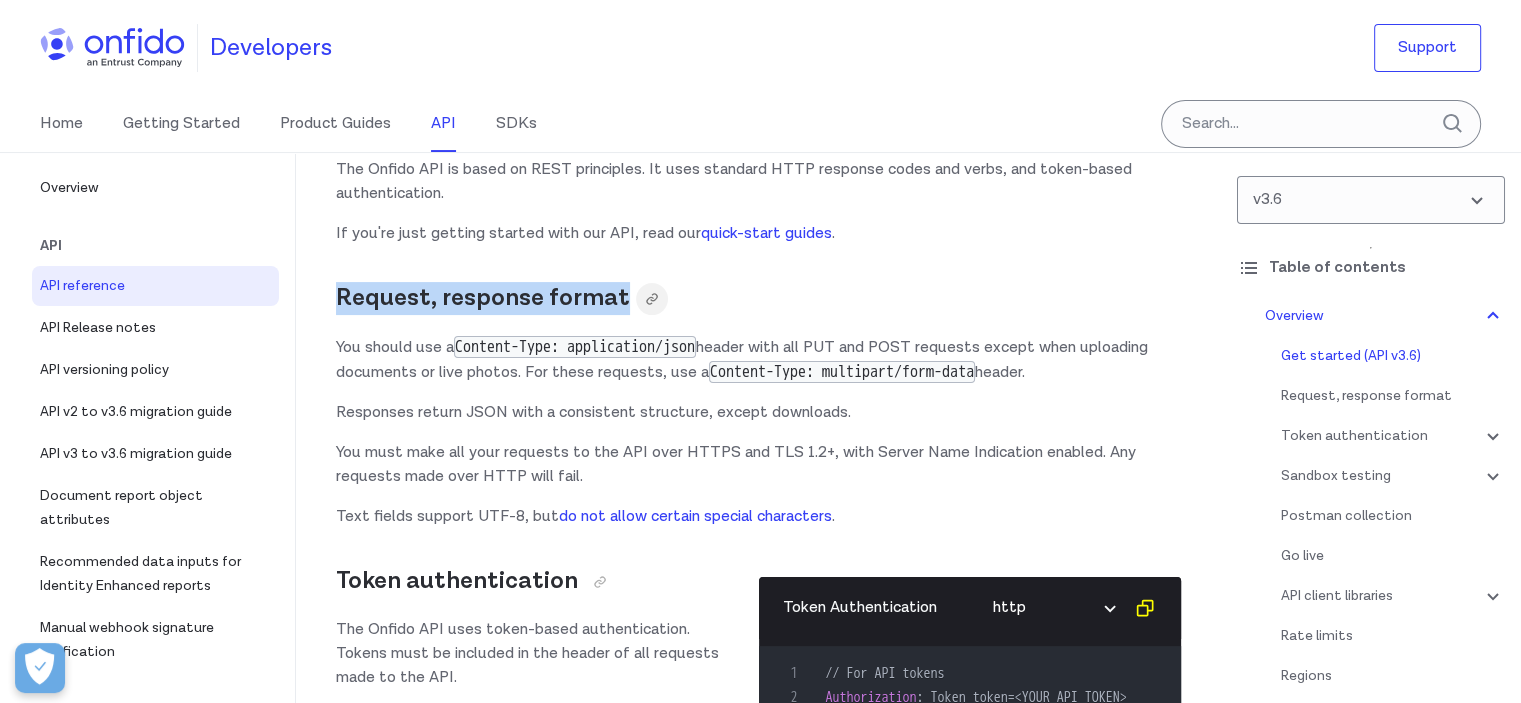 drag, startPoint x: 329, startPoint y: 287, endPoint x: 646, endPoint y: 284, distance: 317.0142 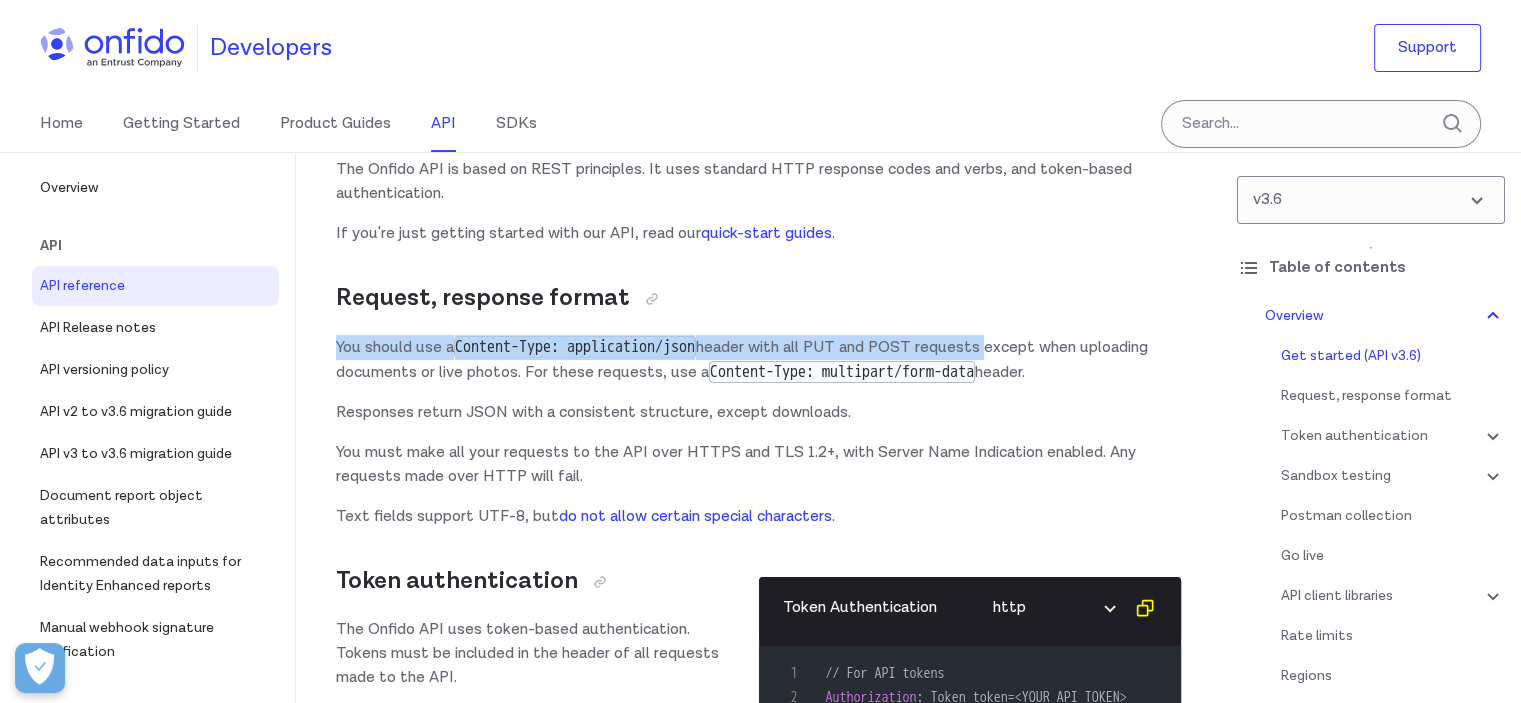 drag, startPoint x: 342, startPoint y: 340, endPoint x: 1008, endPoint y: 346, distance: 666.02704 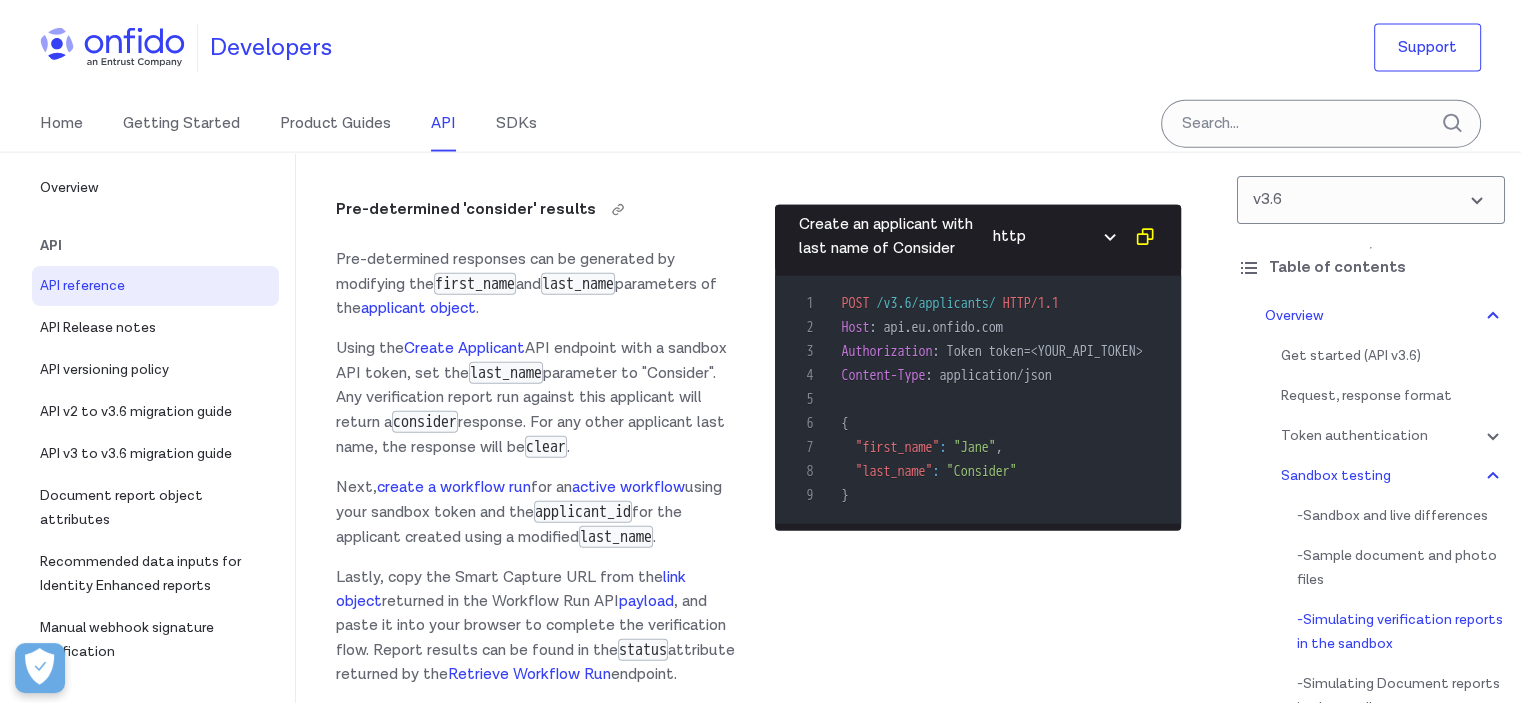 scroll, scrollTop: 4700, scrollLeft: 0, axis: vertical 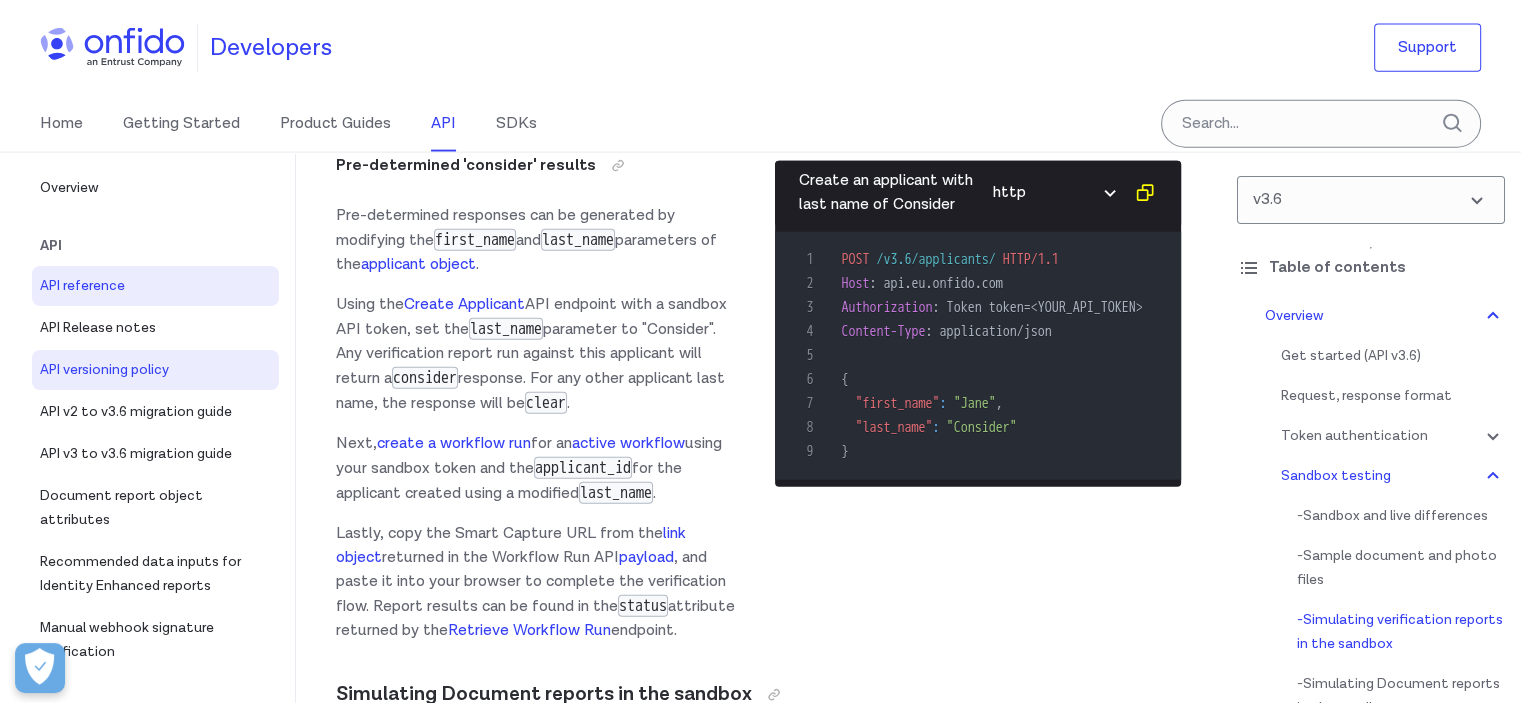 click on "API versioning policy" at bounding box center (155, 370) 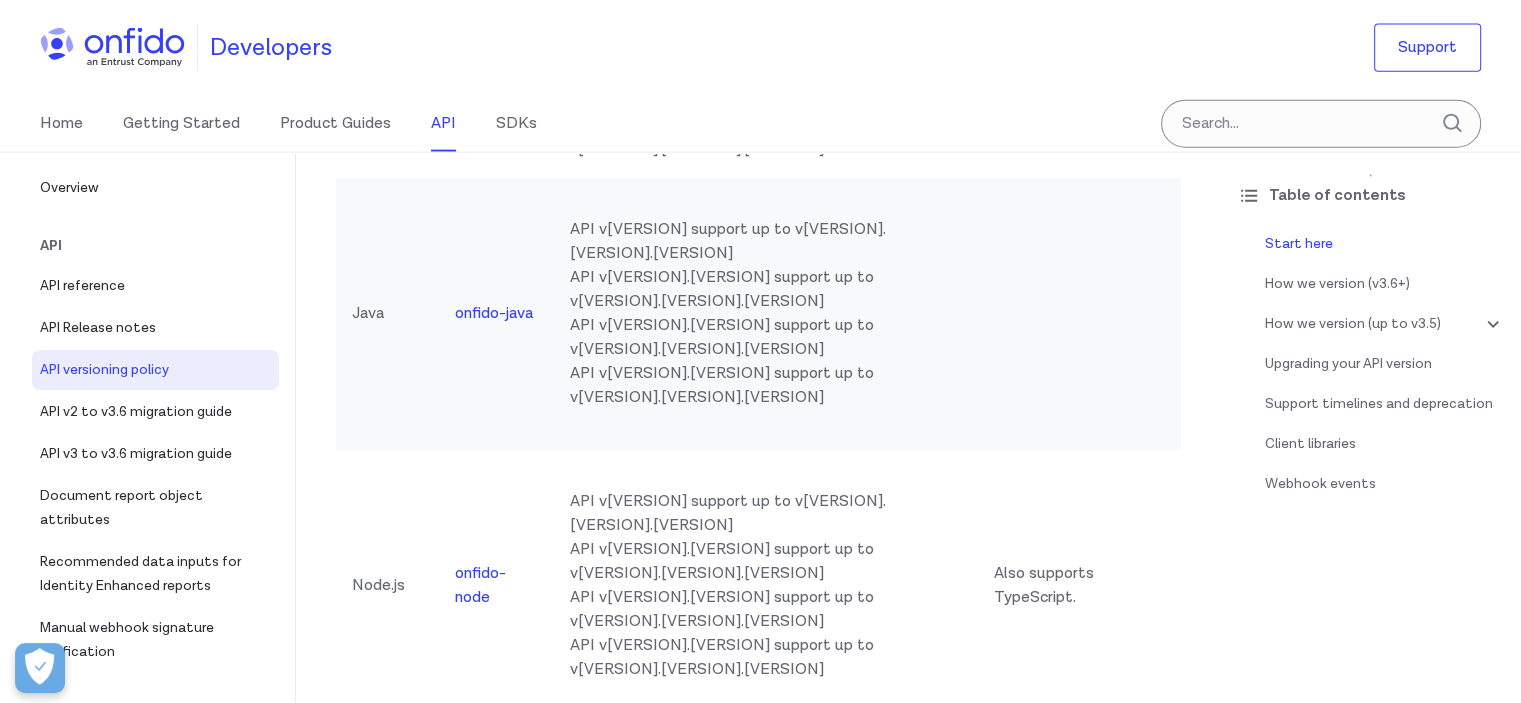 scroll, scrollTop: 0, scrollLeft: 0, axis: both 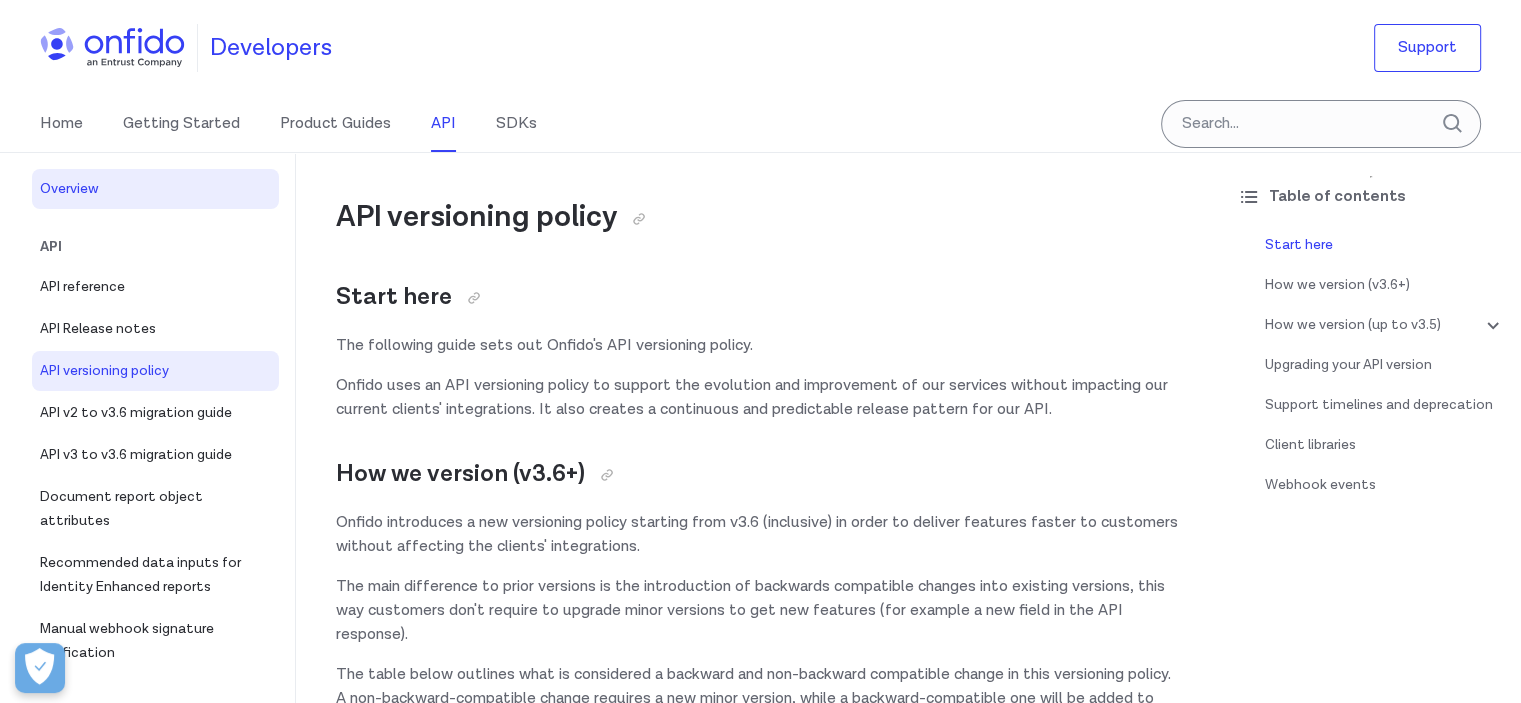 click on "Overview" at bounding box center (155, 189) 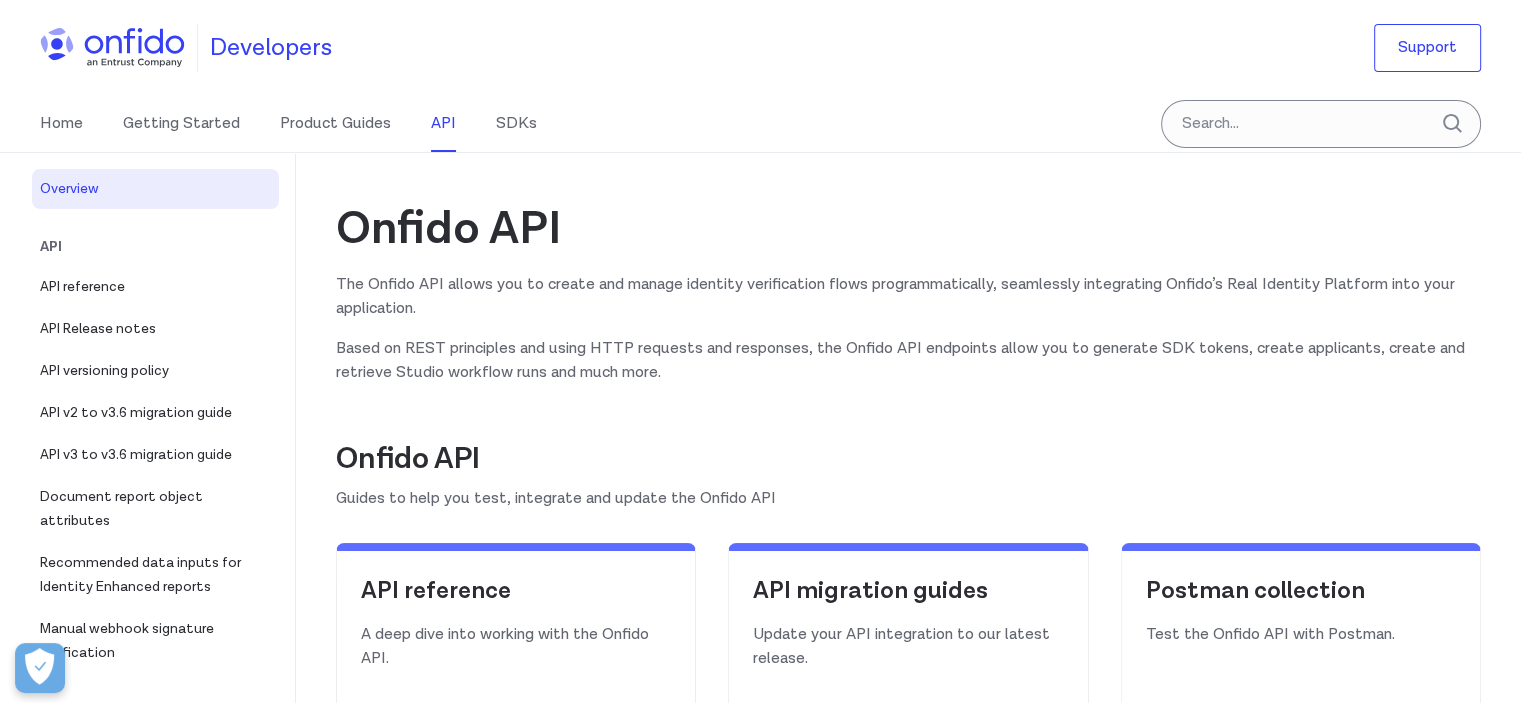 click on "Api" at bounding box center (163, 247) 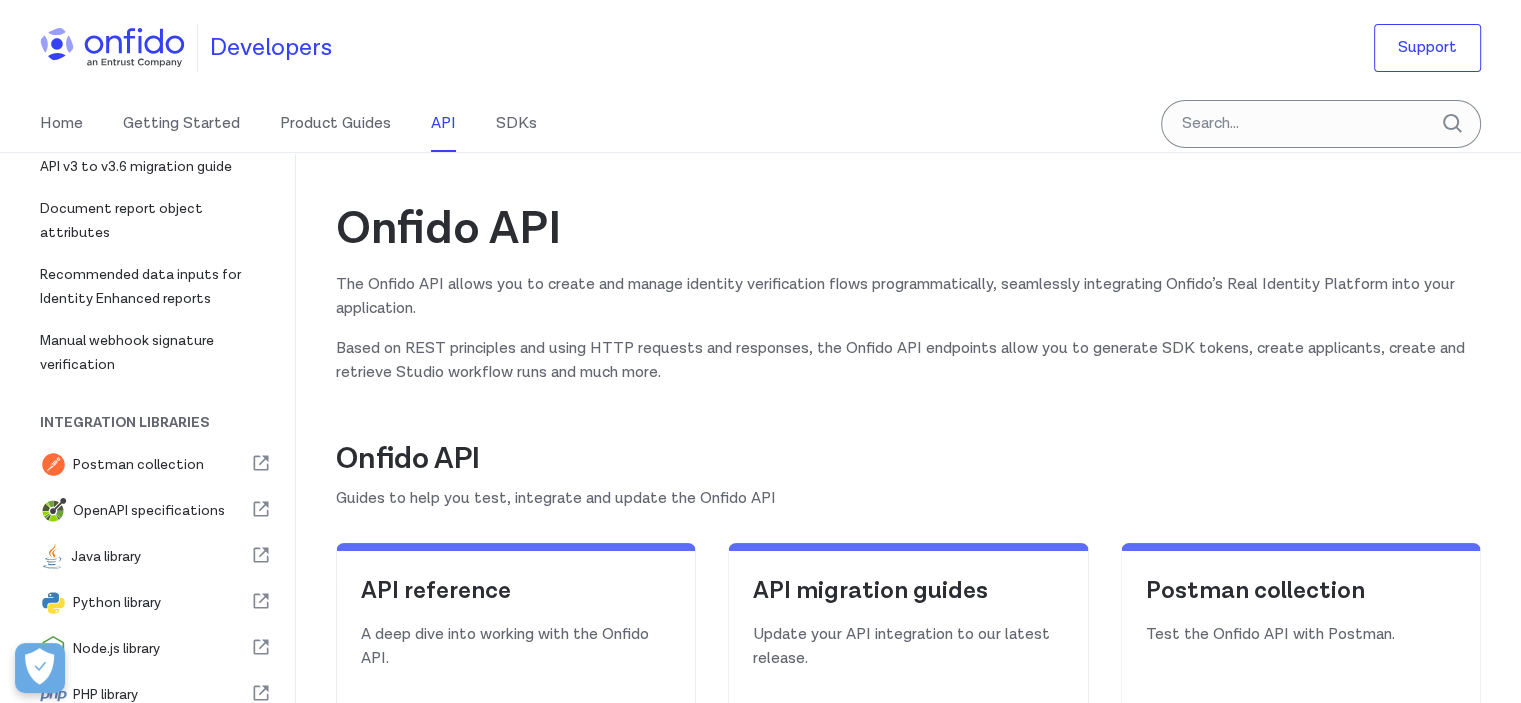 scroll, scrollTop: 300, scrollLeft: 0, axis: vertical 